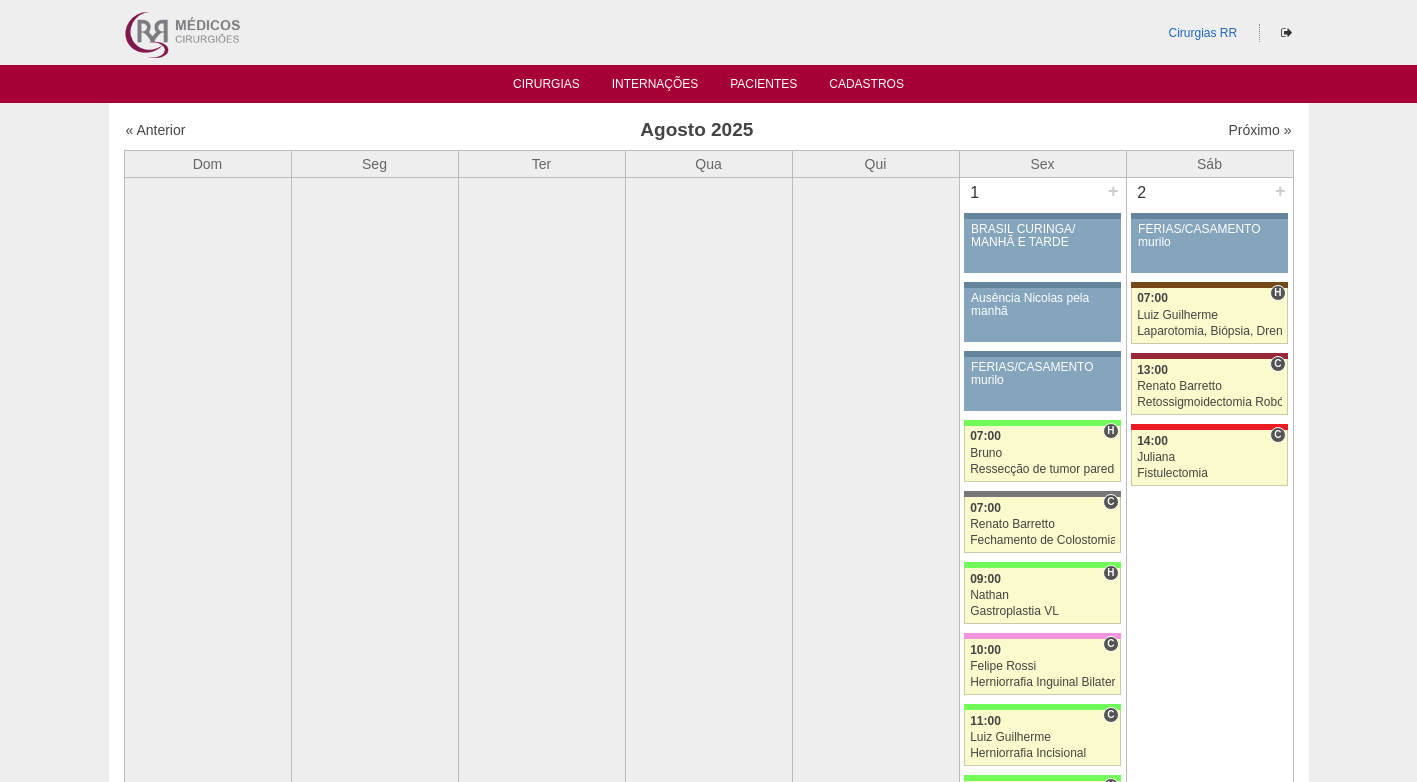 scroll, scrollTop: 2200, scrollLeft: 0, axis: vertical 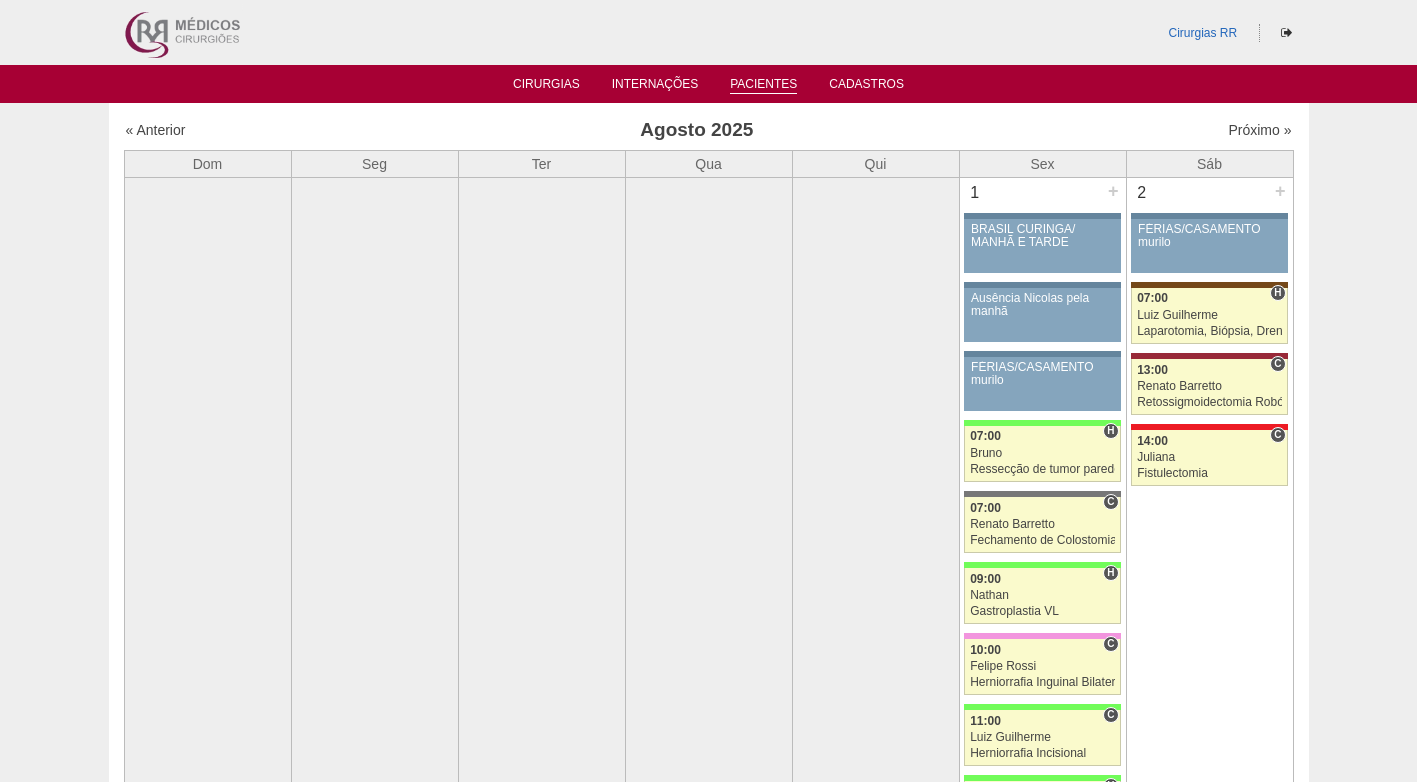 click on "Pacientes" at bounding box center [763, 85] 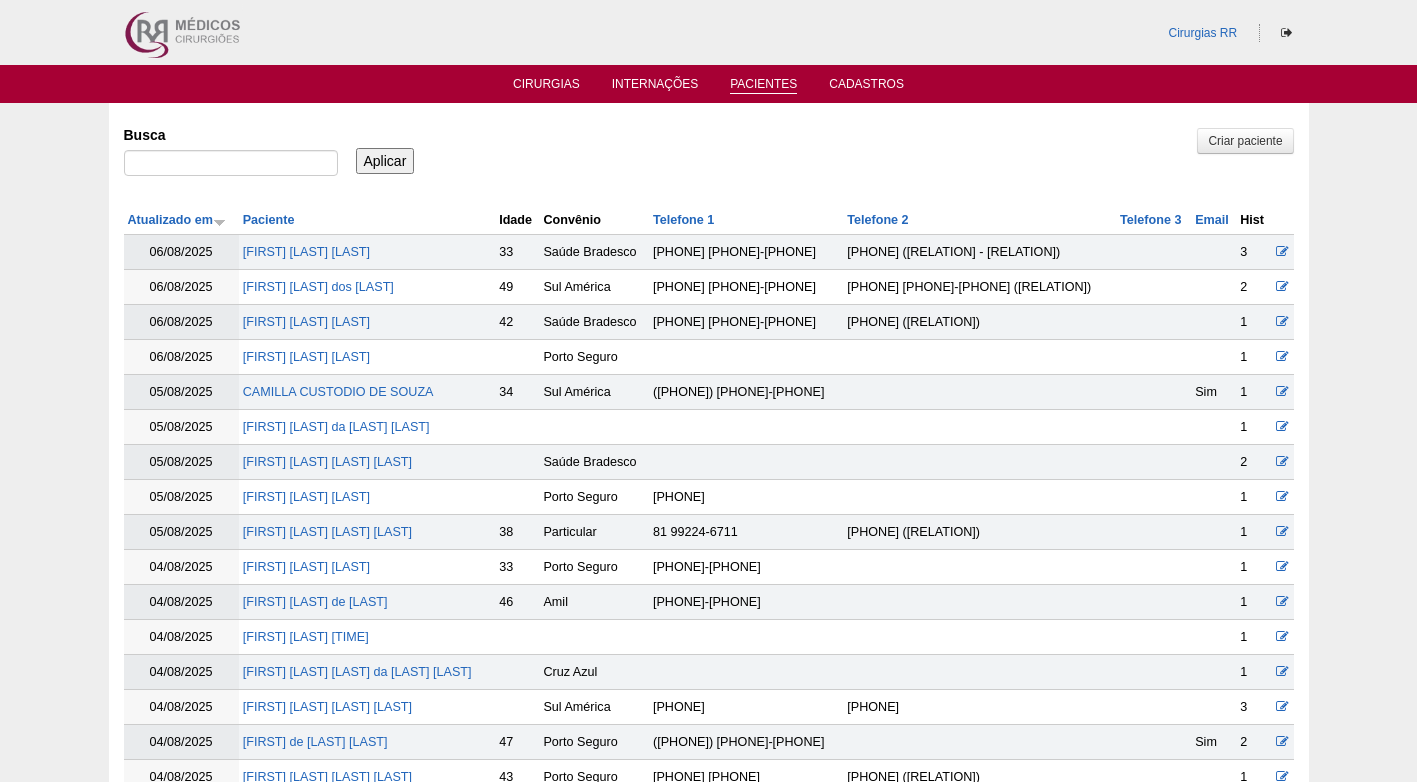scroll, scrollTop: 0, scrollLeft: 0, axis: both 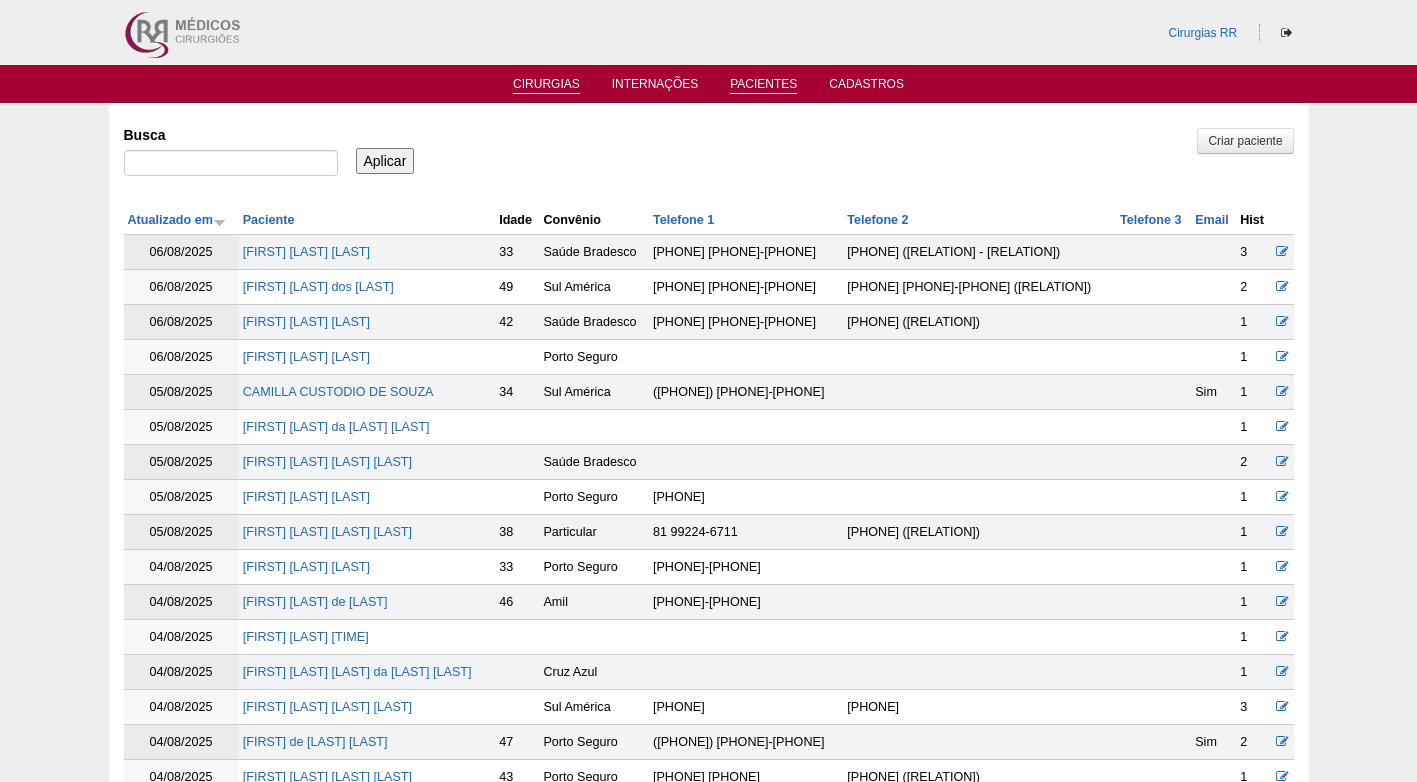 click on "Cirurgias" at bounding box center [546, 83] 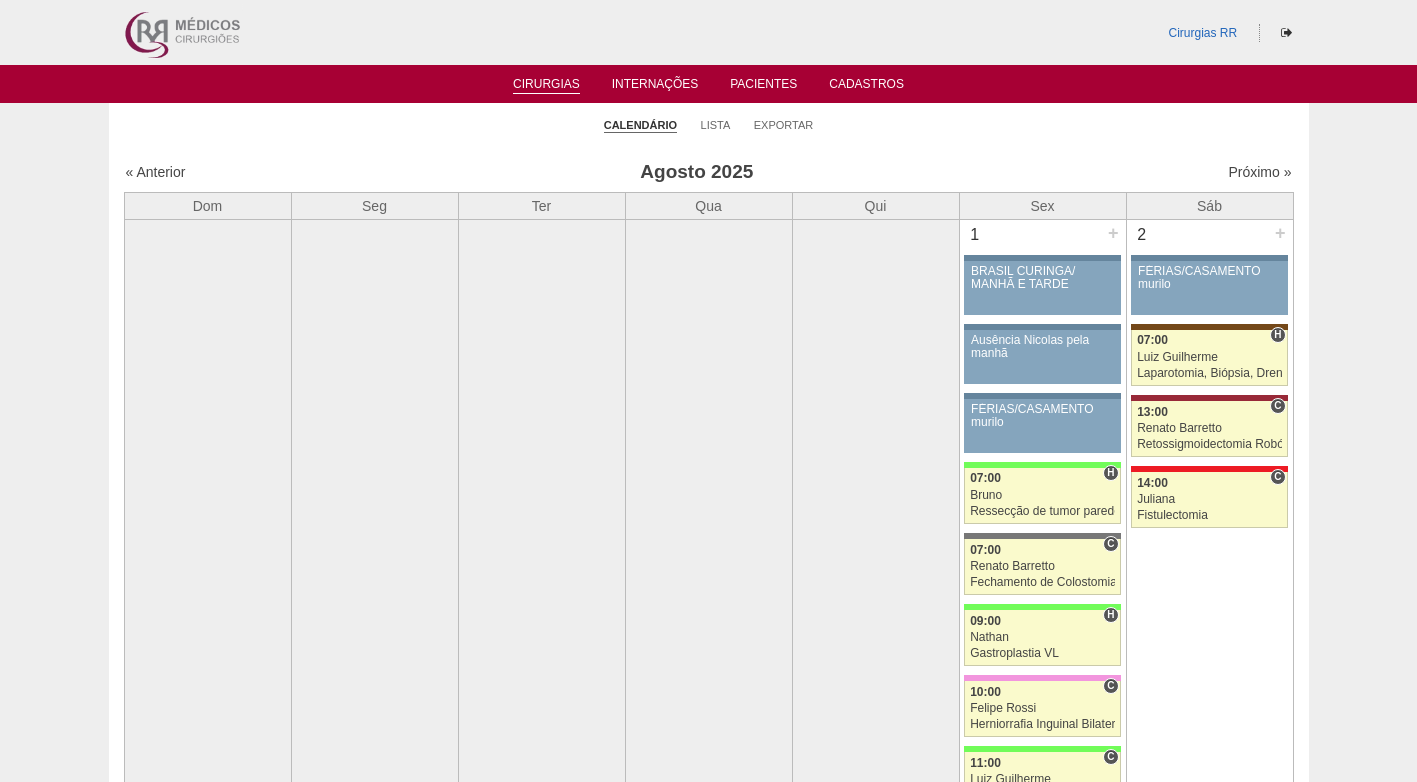 scroll, scrollTop: 0, scrollLeft: 0, axis: both 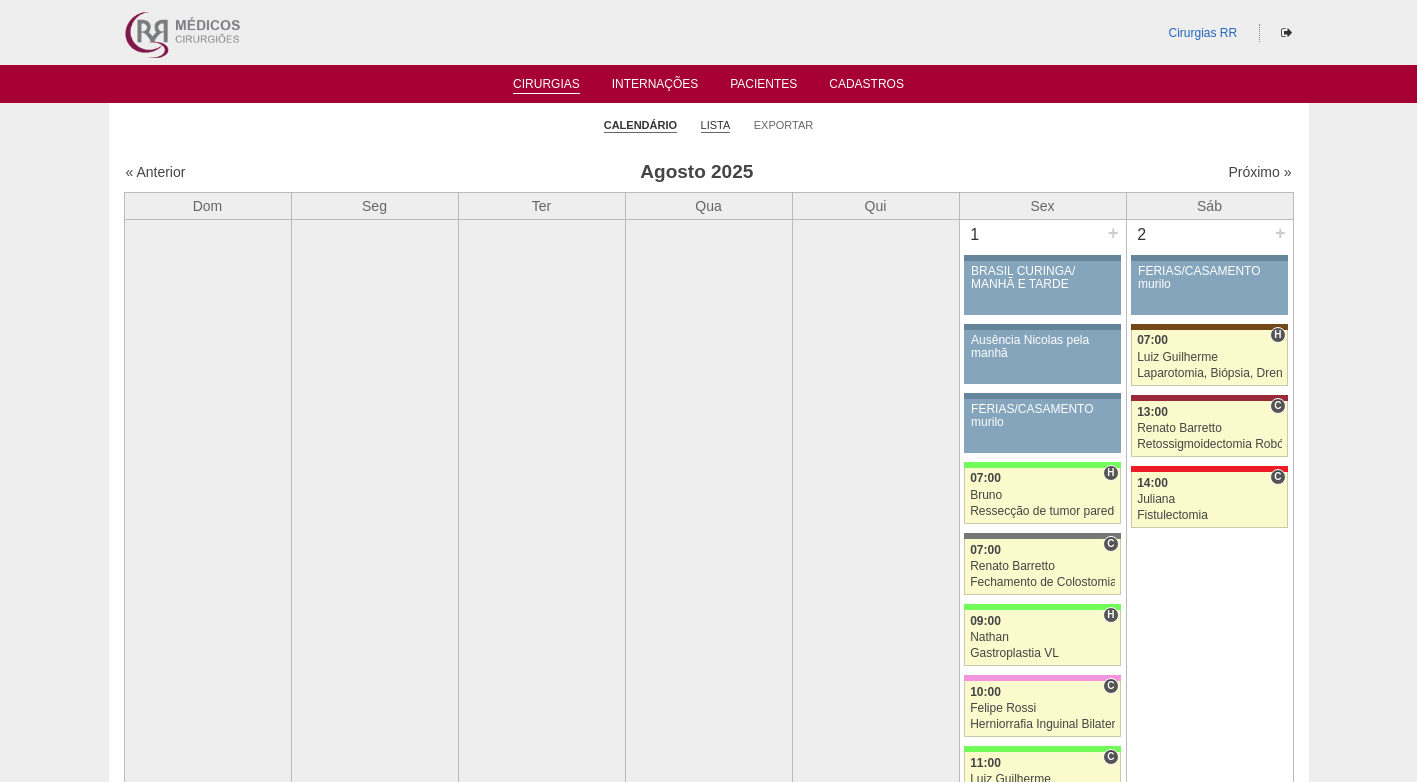 click on "Lista" at bounding box center (716, 125) 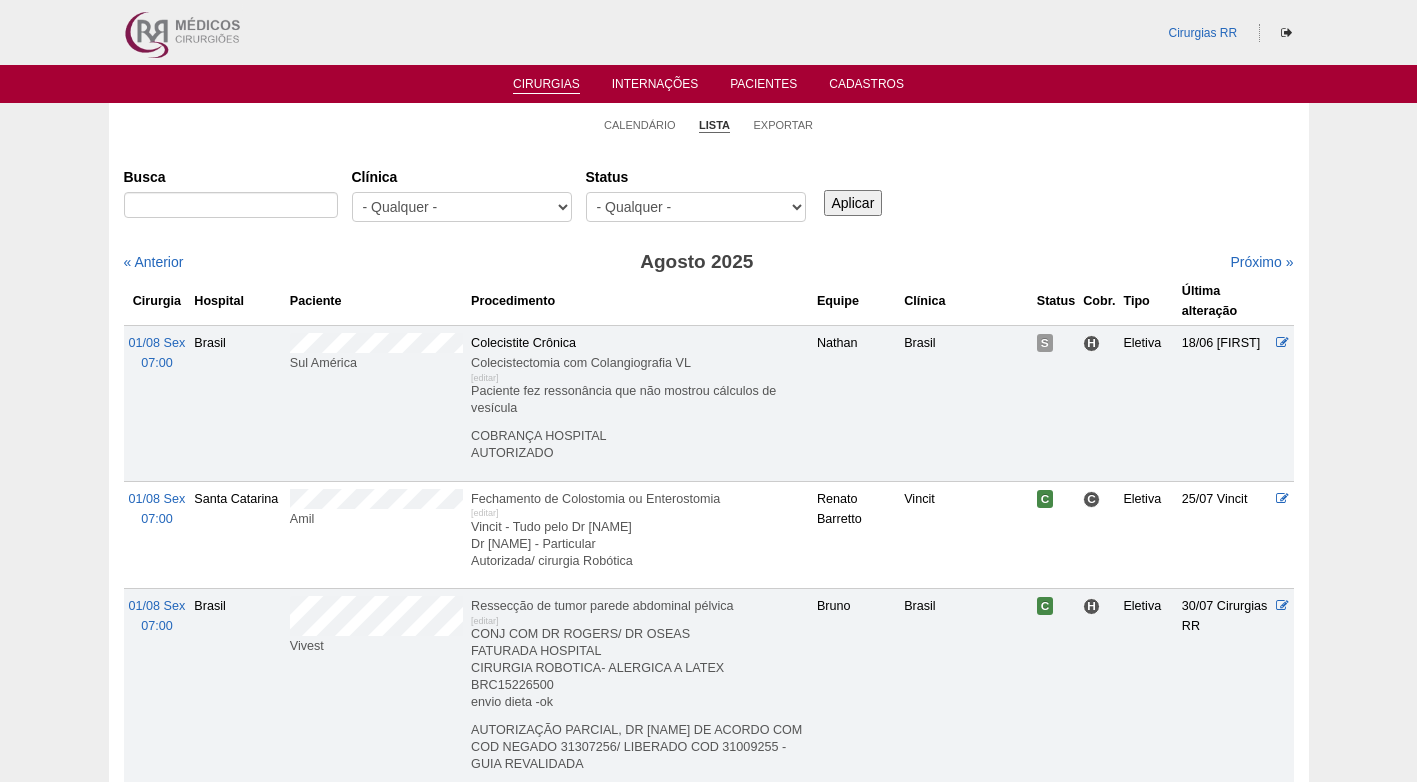 scroll, scrollTop: 0, scrollLeft: 0, axis: both 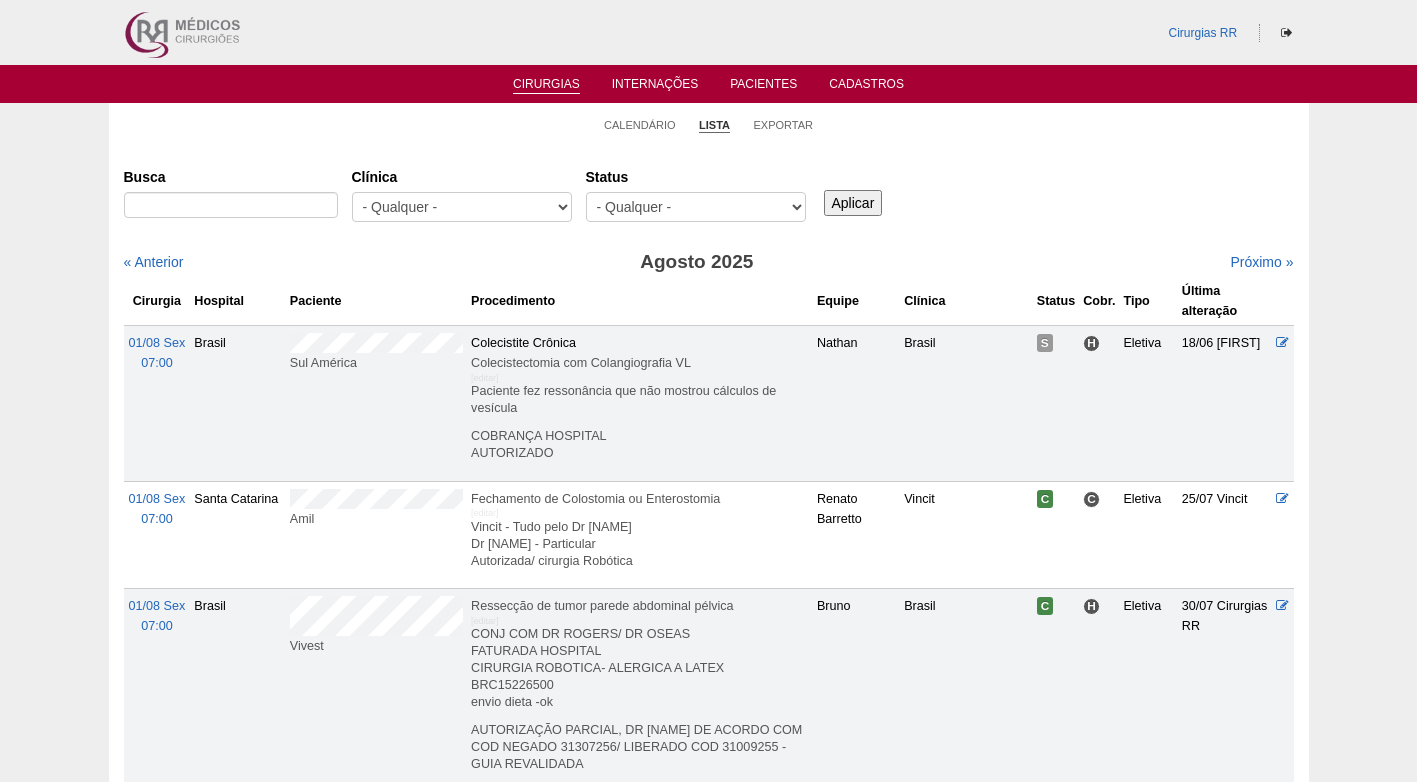 select on "resr" 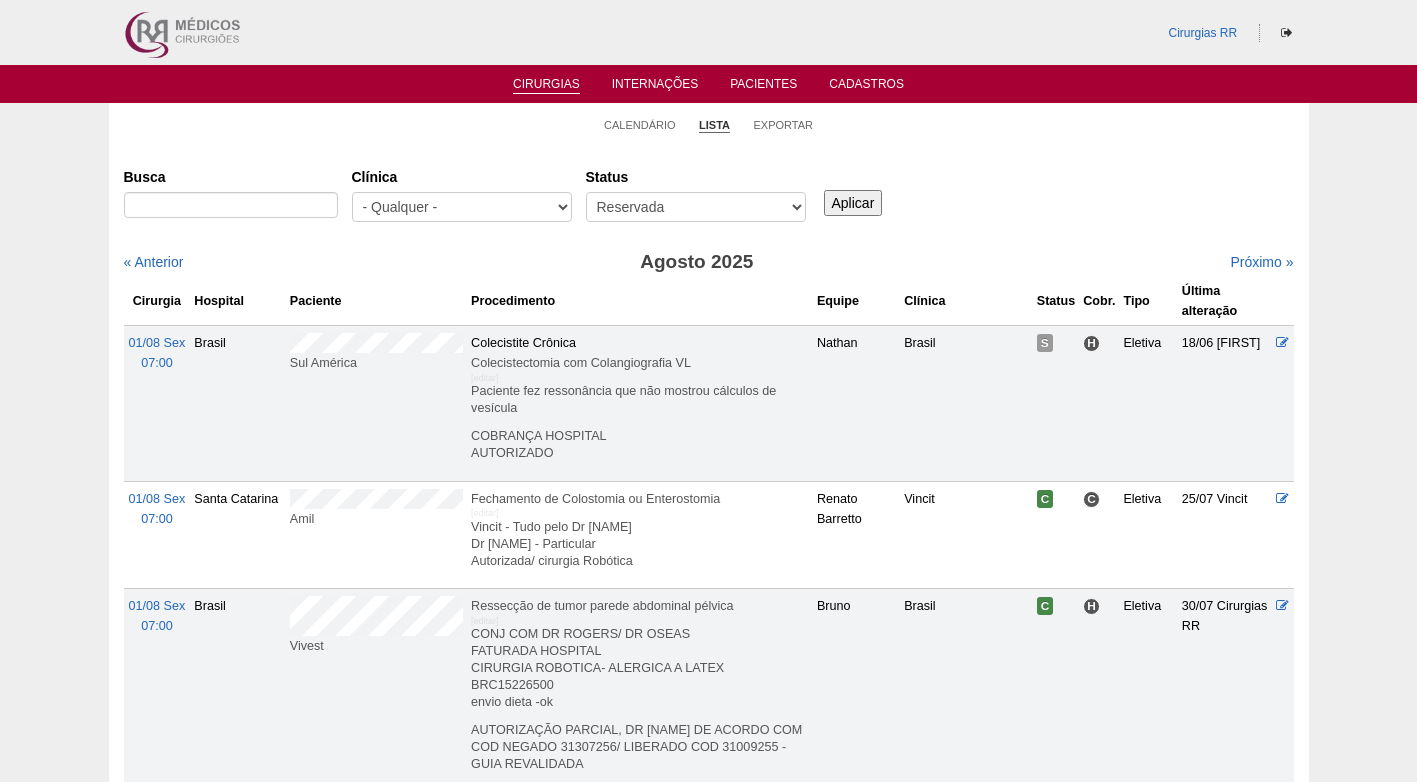 click on "- Qualquer - Reservada Confirmada Suspensa Cancelada" at bounding box center (696, 207) 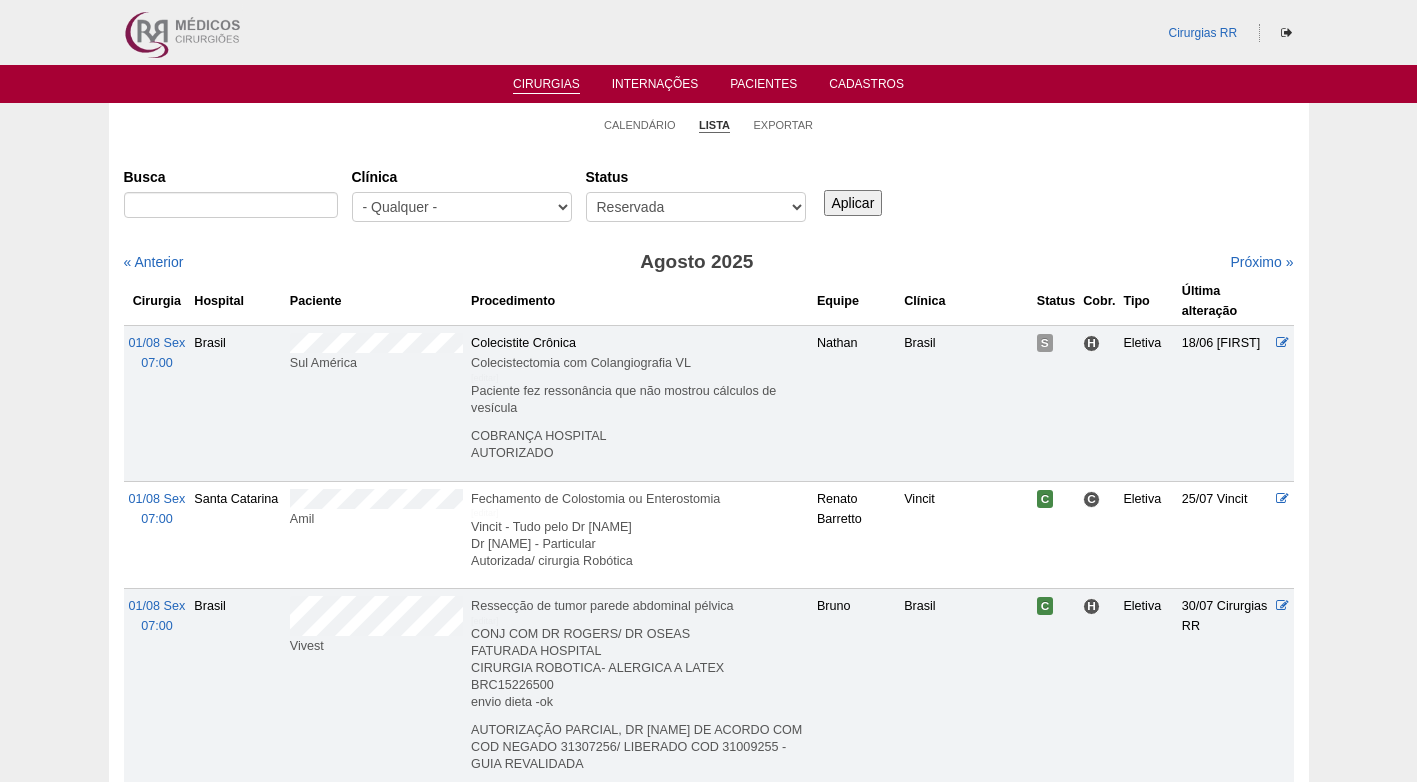 click on "Aplicar" at bounding box center (853, 203) 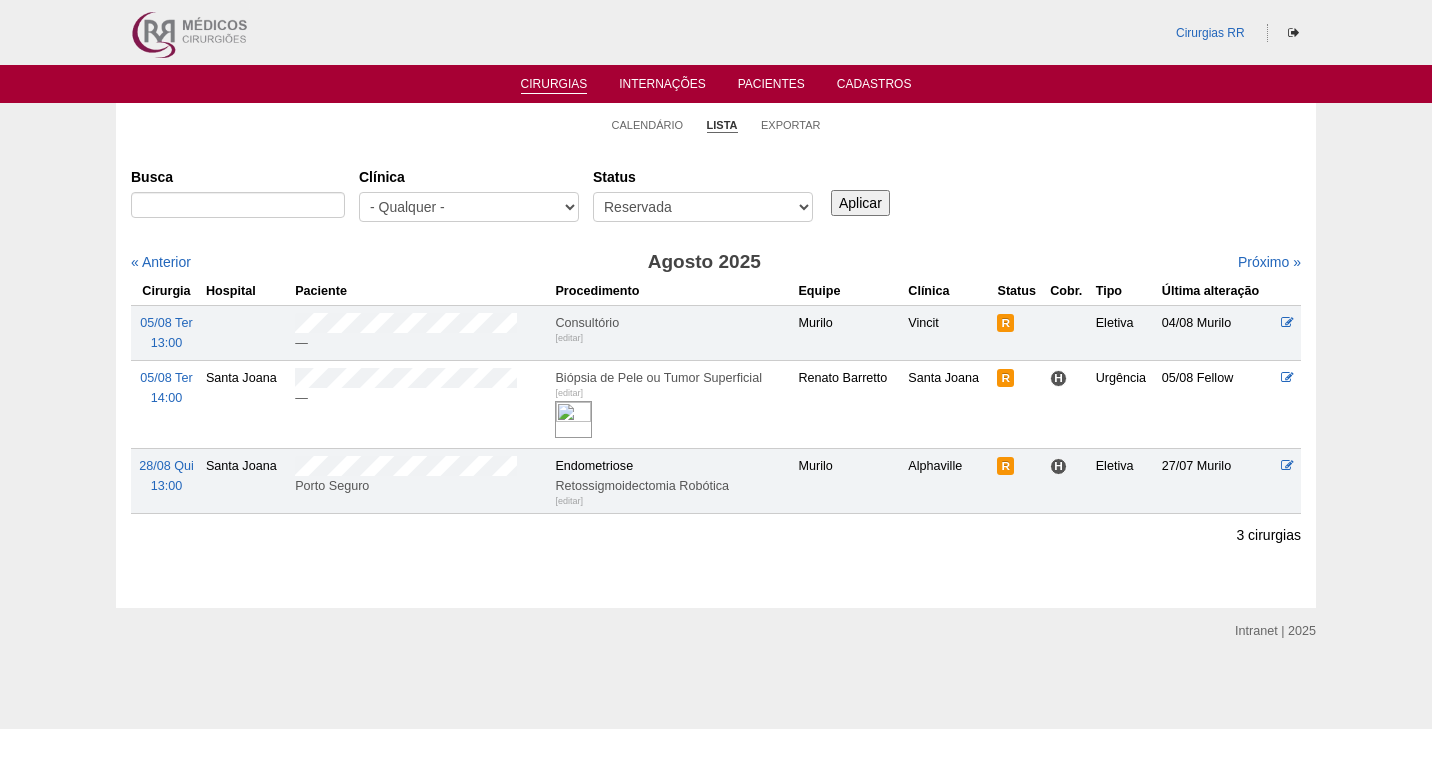 scroll, scrollTop: 0, scrollLeft: 0, axis: both 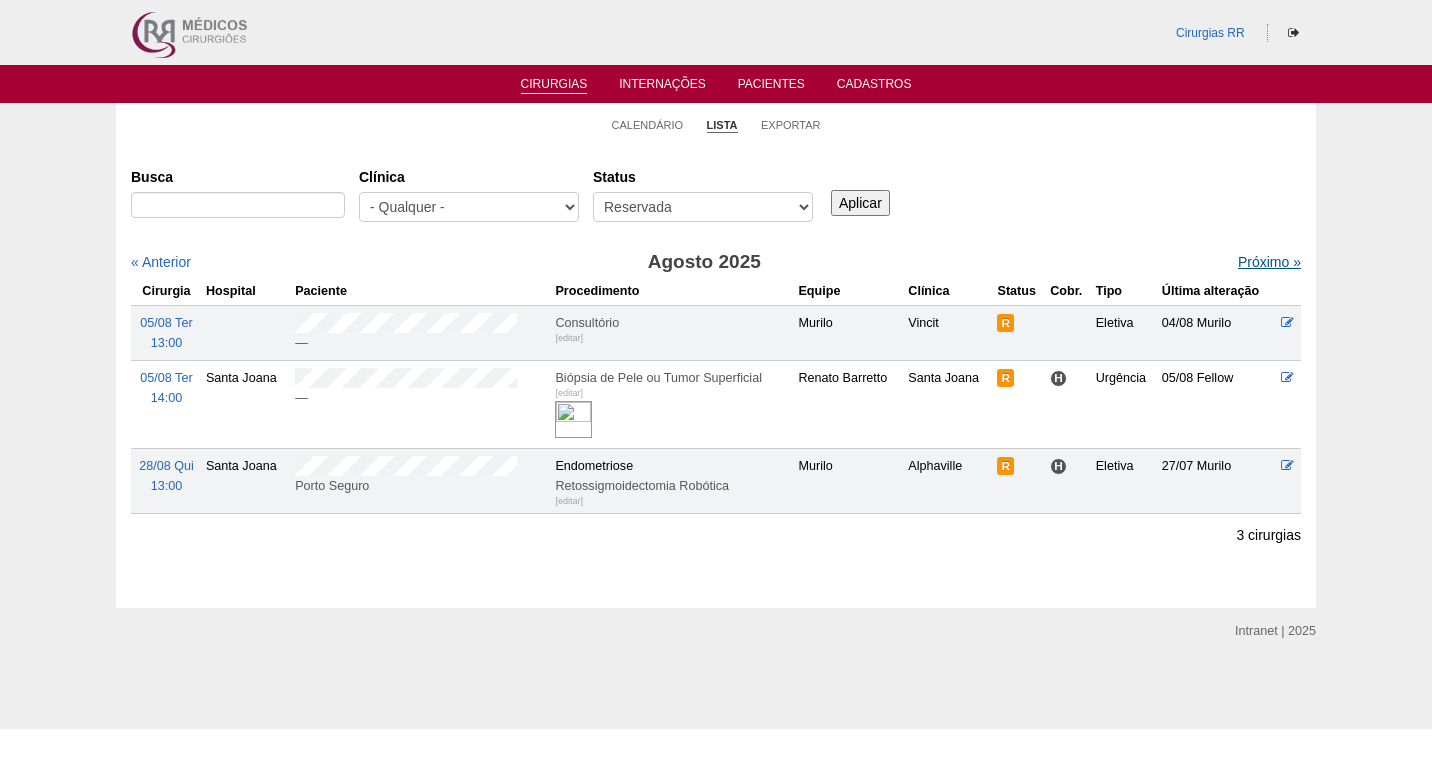 click on "Próximo »" at bounding box center (1269, 262) 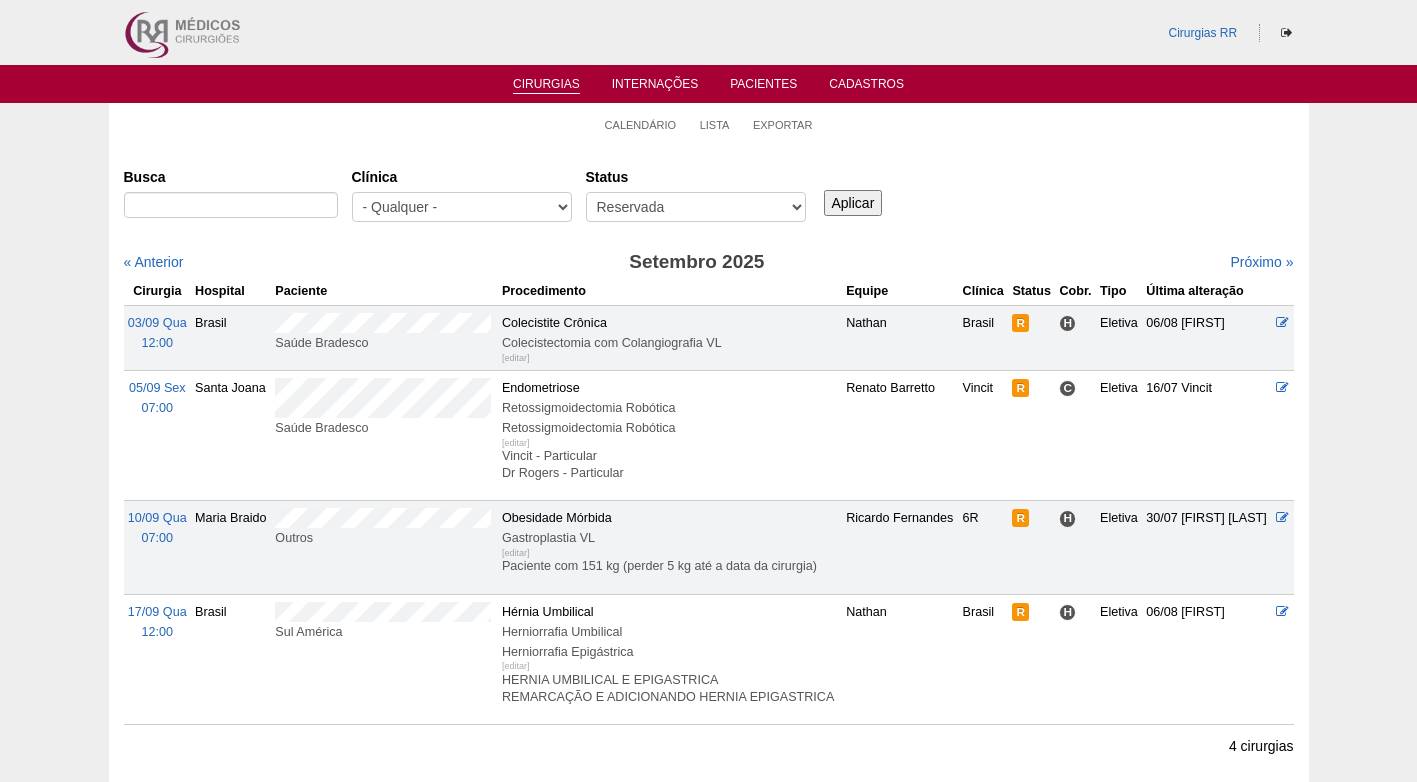 scroll, scrollTop: 0, scrollLeft: 0, axis: both 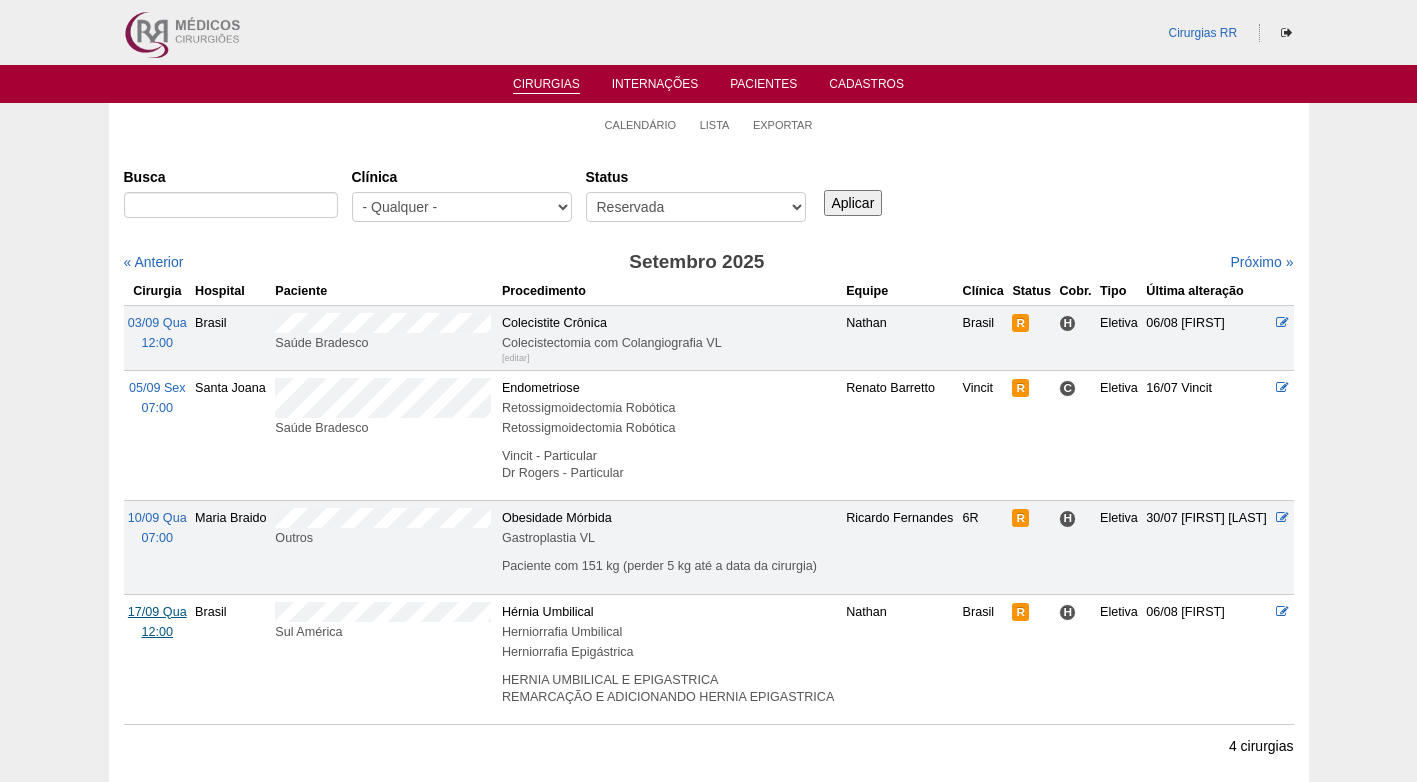 click on "17/09 Qua" at bounding box center (157, 612) 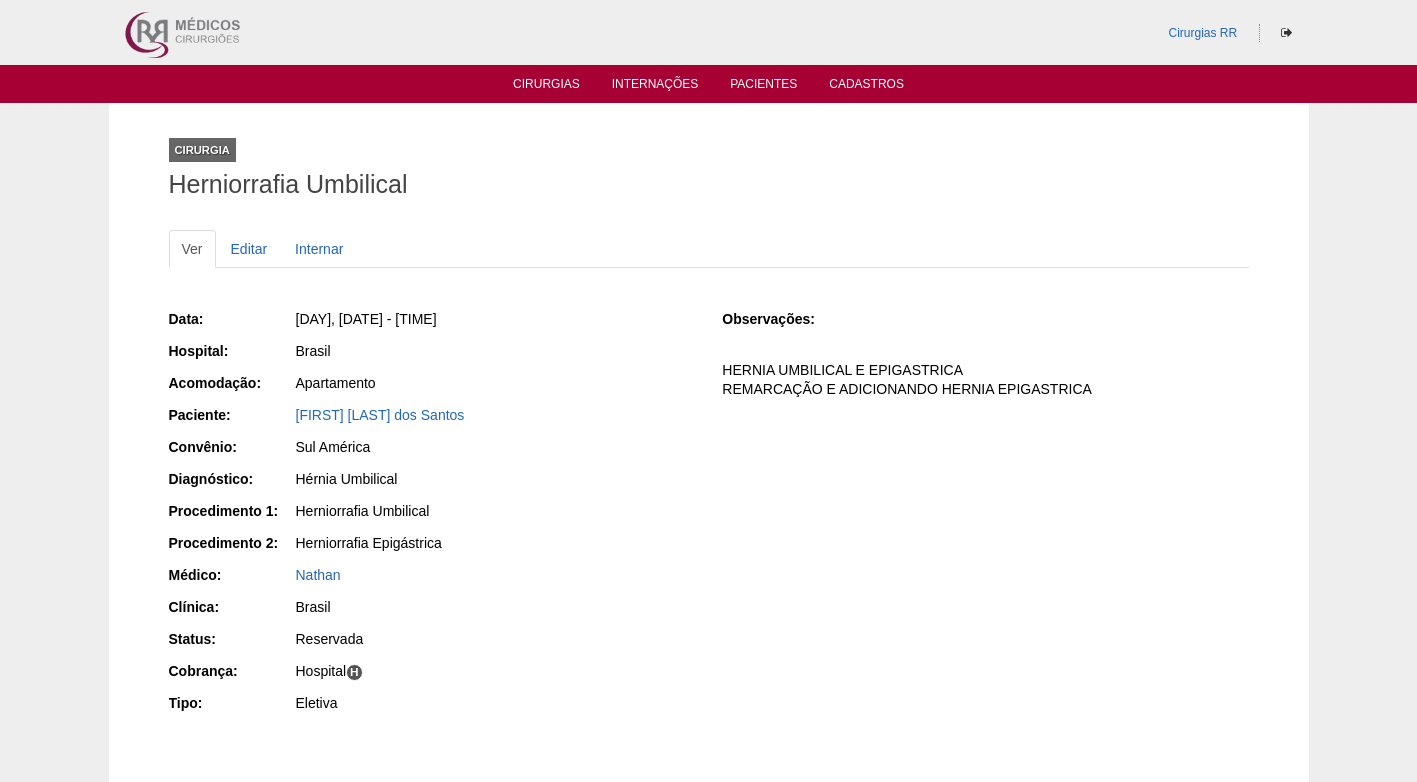 scroll, scrollTop: 0, scrollLeft: 0, axis: both 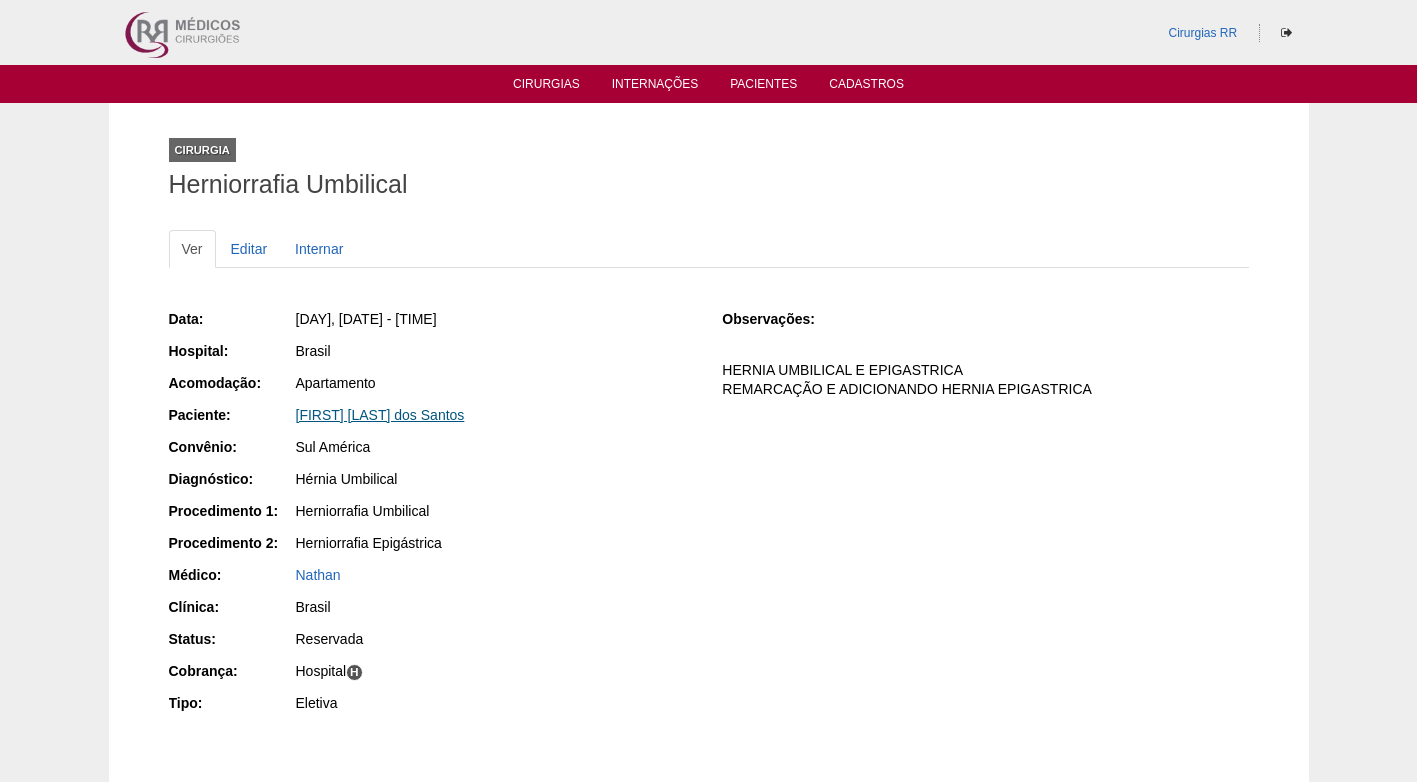 drag, startPoint x: 500, startPoint y: 413, endPoint x: 295, endPoint y: 422, distance: 205.19746 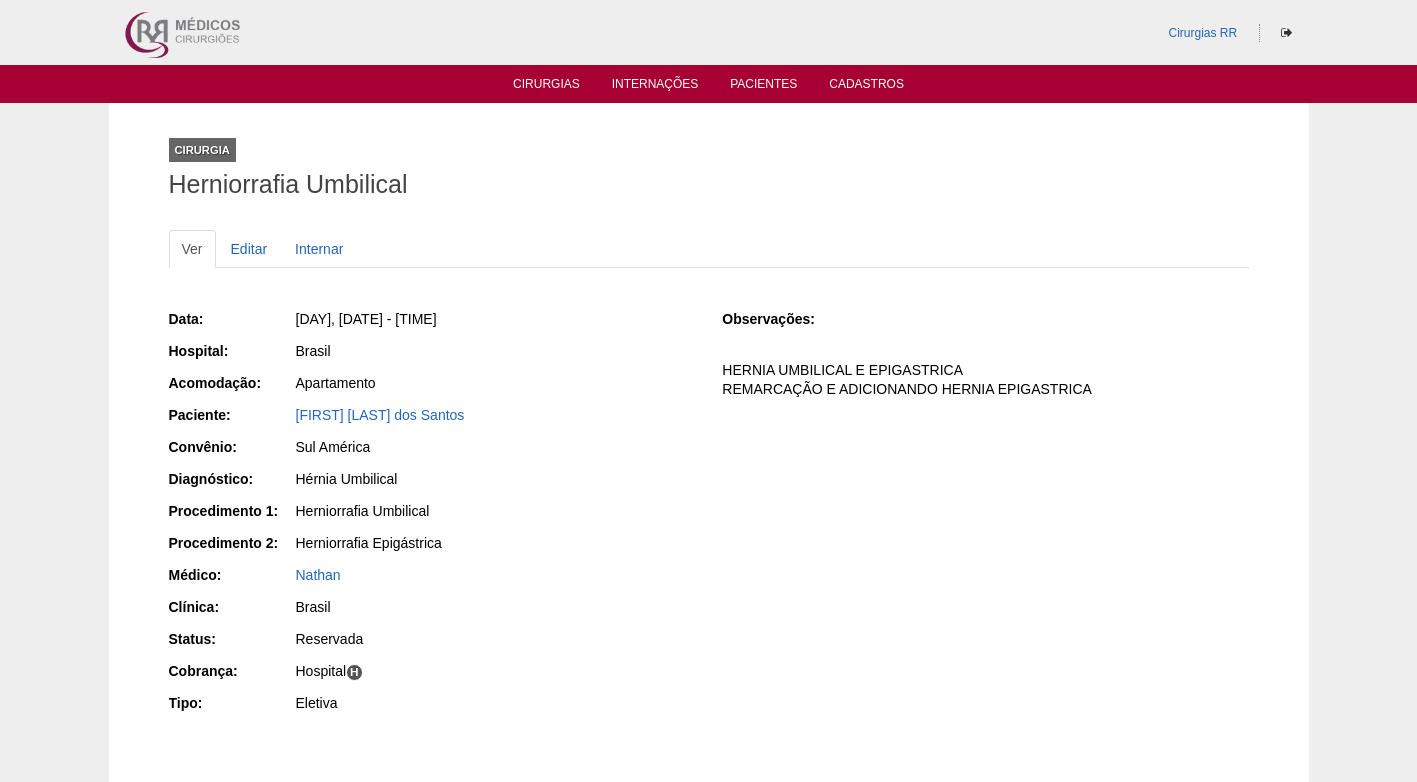 copy on "[FIRST] [LAST] [LAST]" 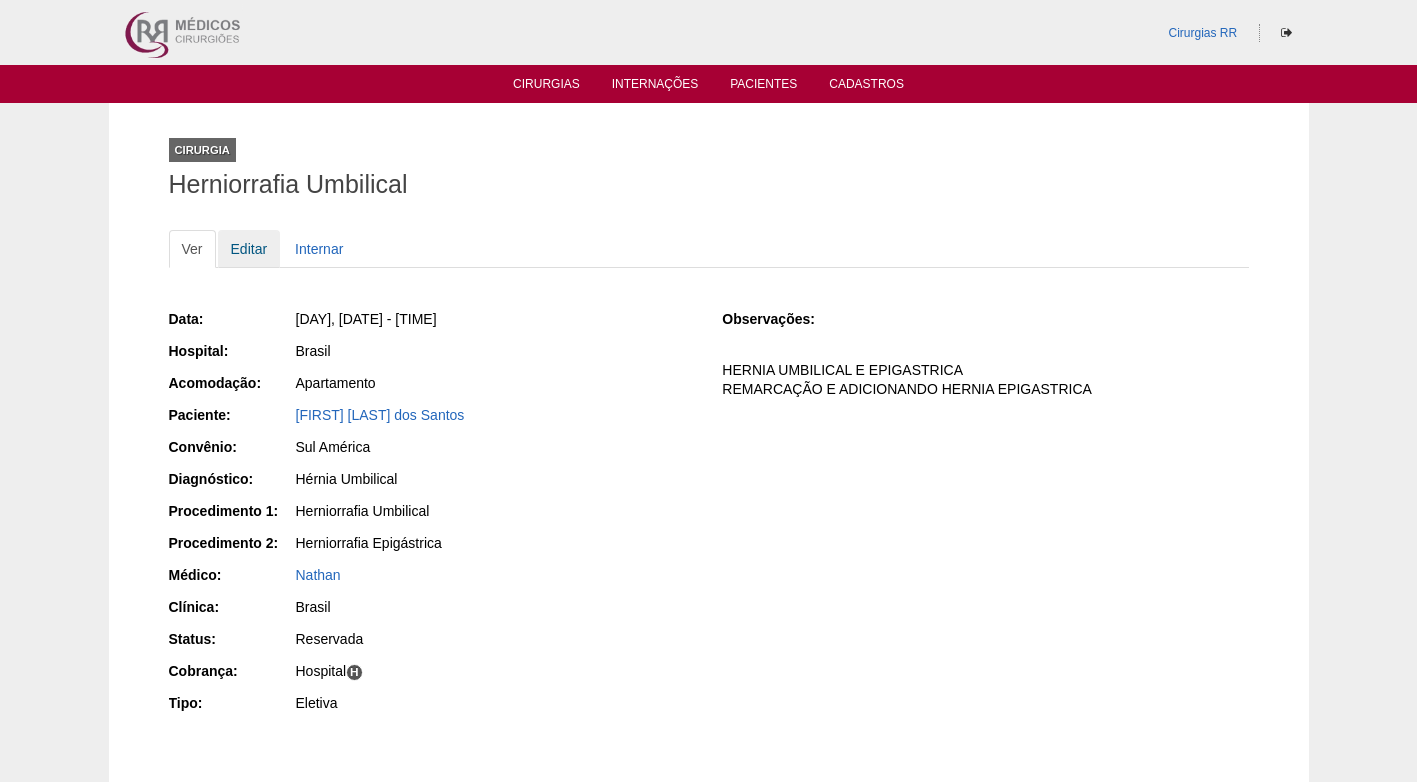 click on "Editar" at bounding box center (249, 249) 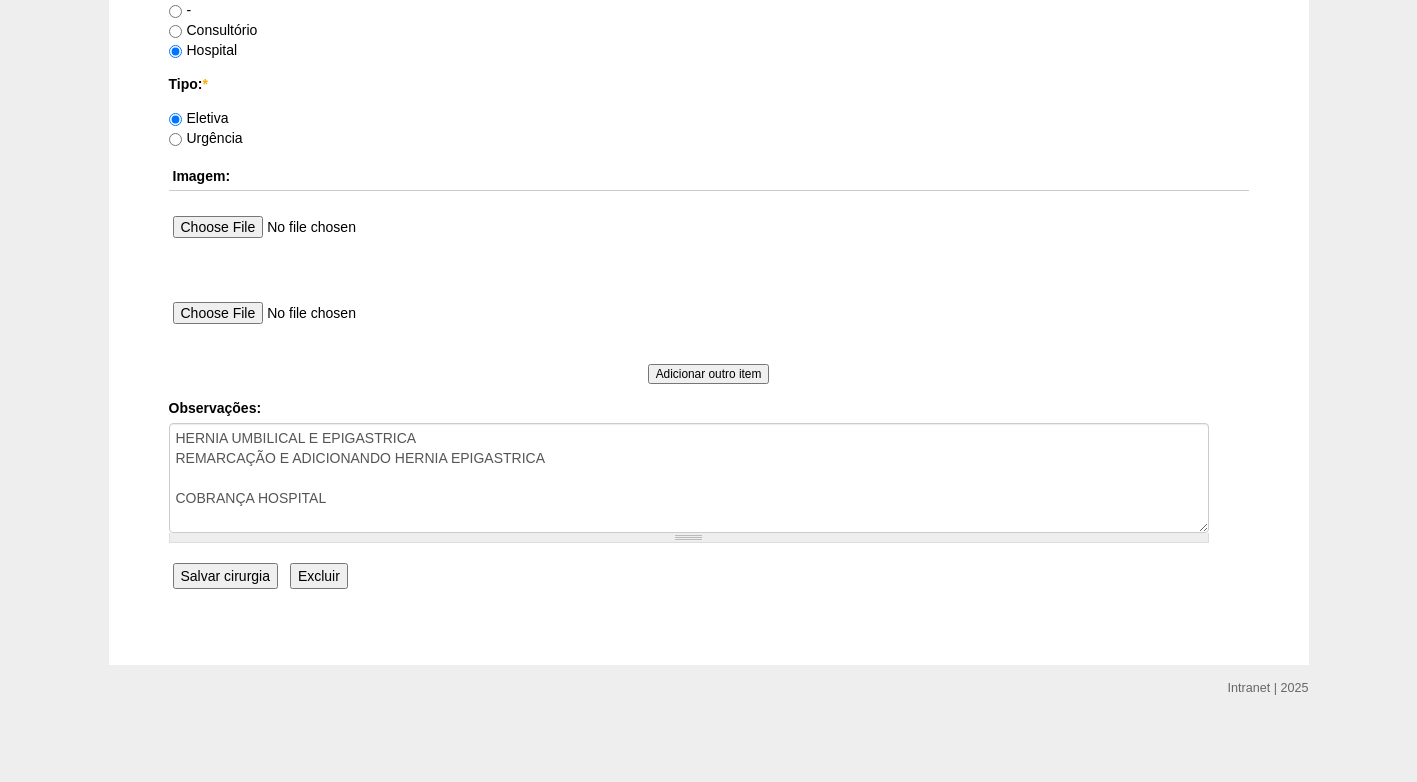 scroll, scrollTop: 1795, scrollLeft: 0, axis: vertical 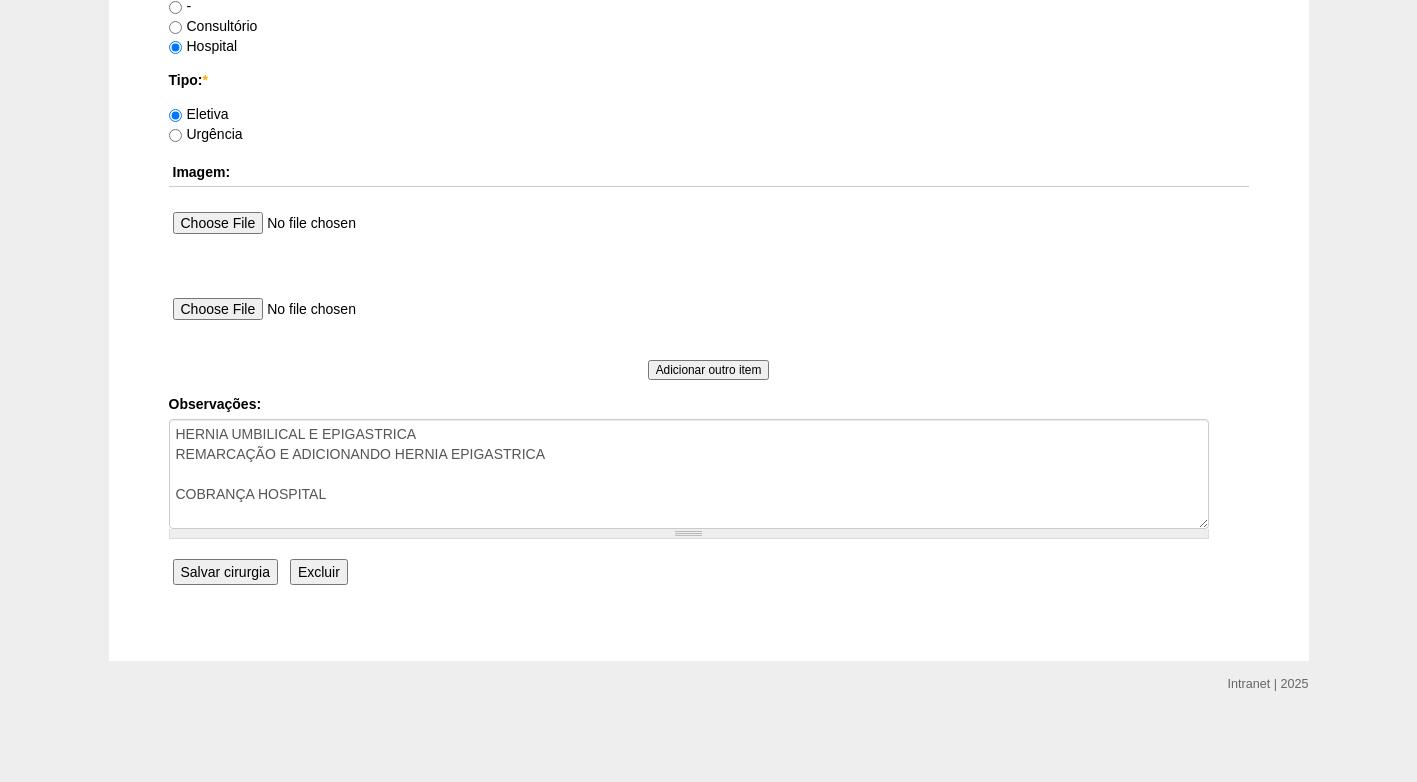 click on "Salvar cirurgia" at bounding box center (225, 572) 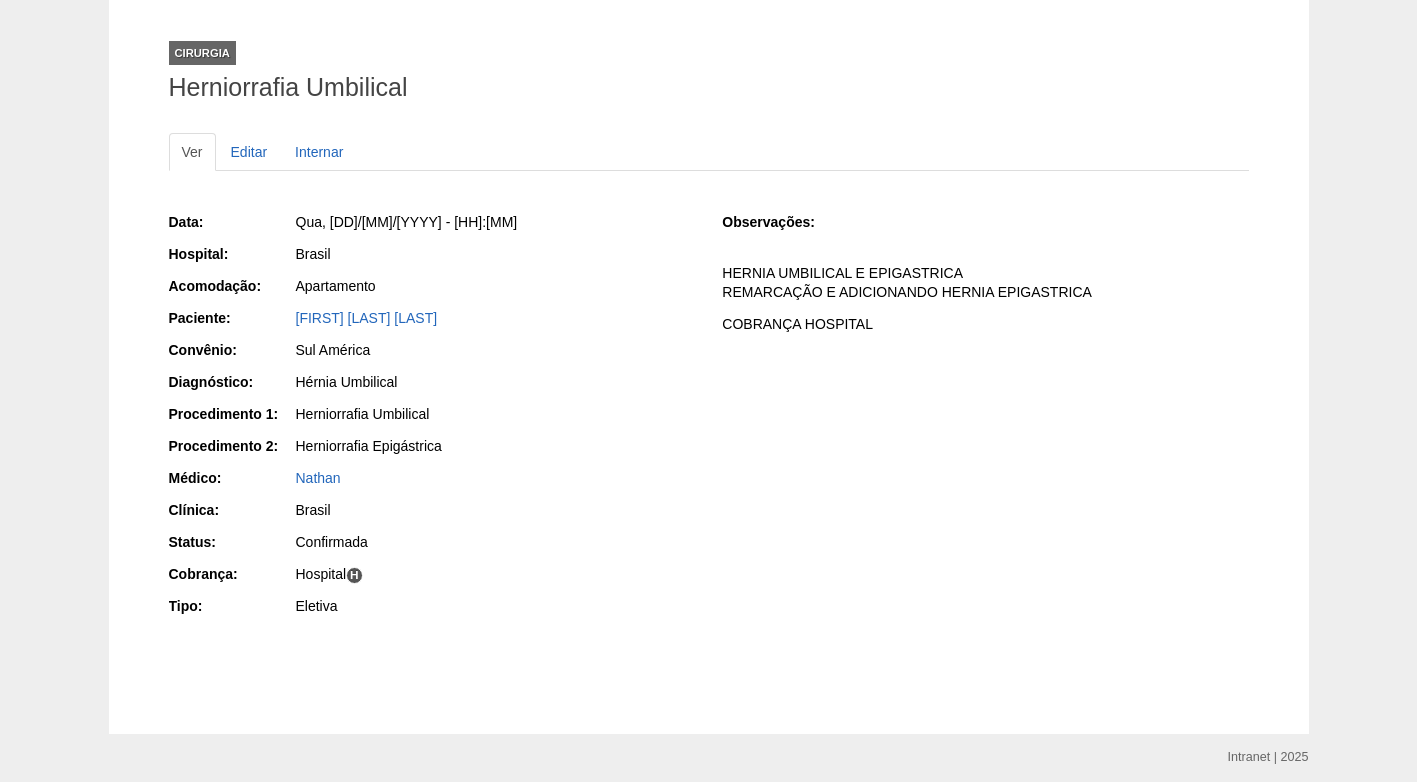scroll, scrollTop: 200, scrollLeft: 0, axis: vertical 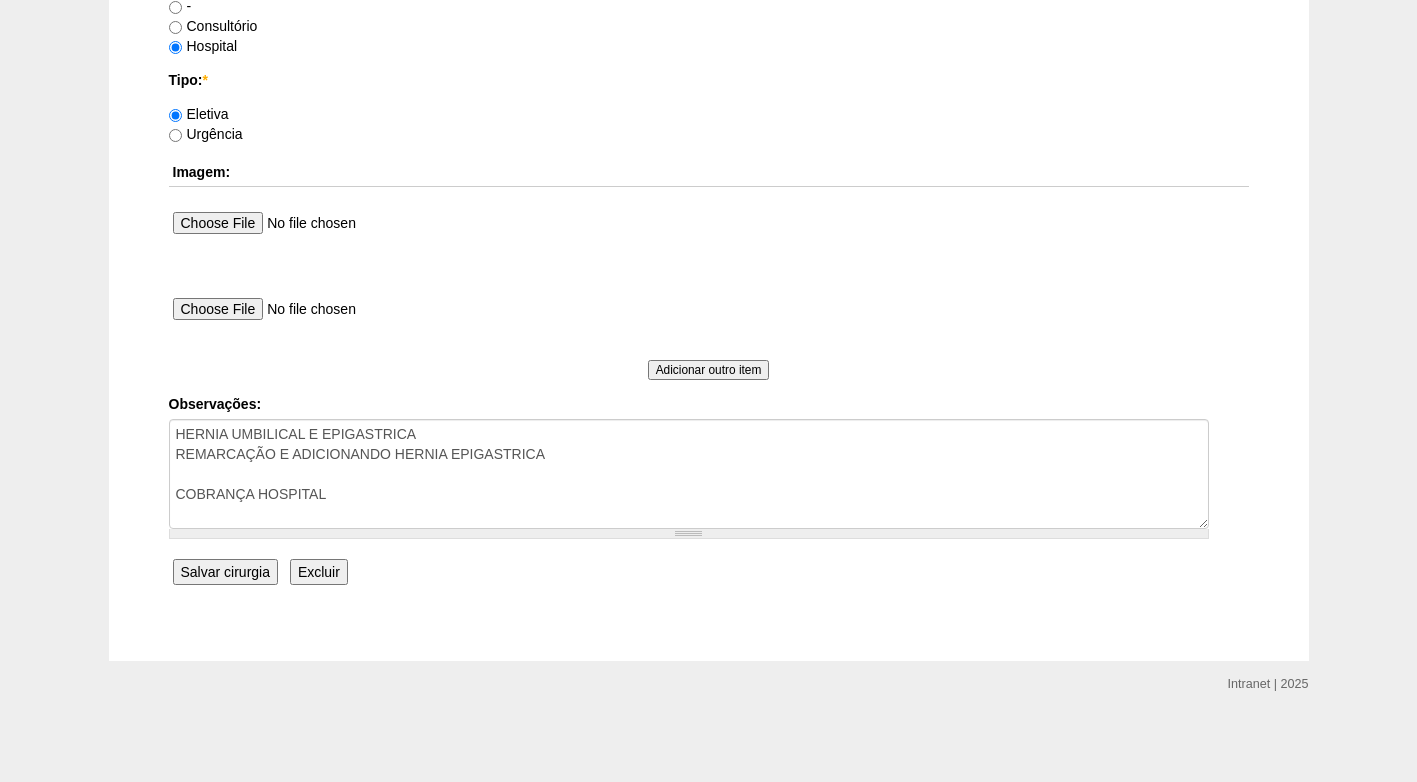 click on "Salvar cirurgia" at bounding box center [225, 572] 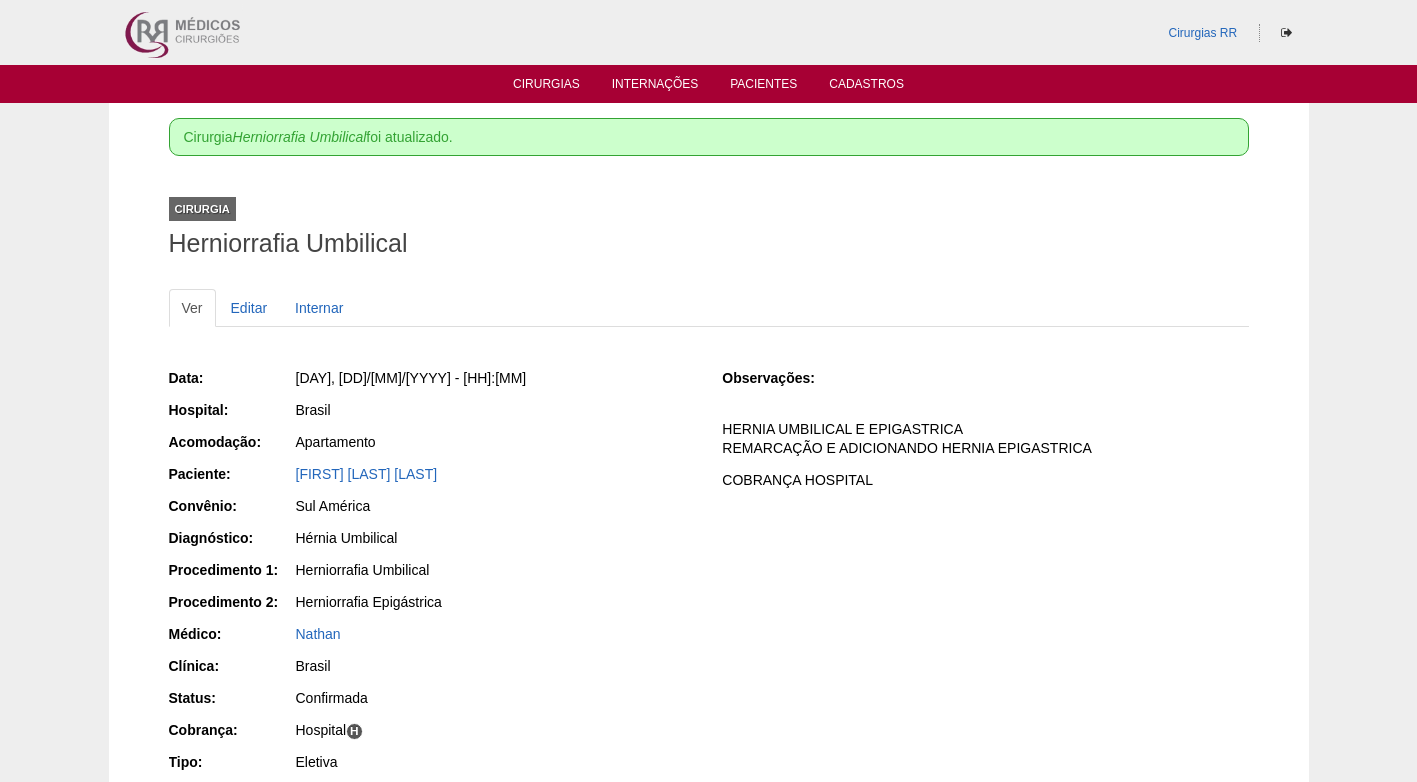 scroll, scrollTop: 0, scrollLeft: 0, axis: both 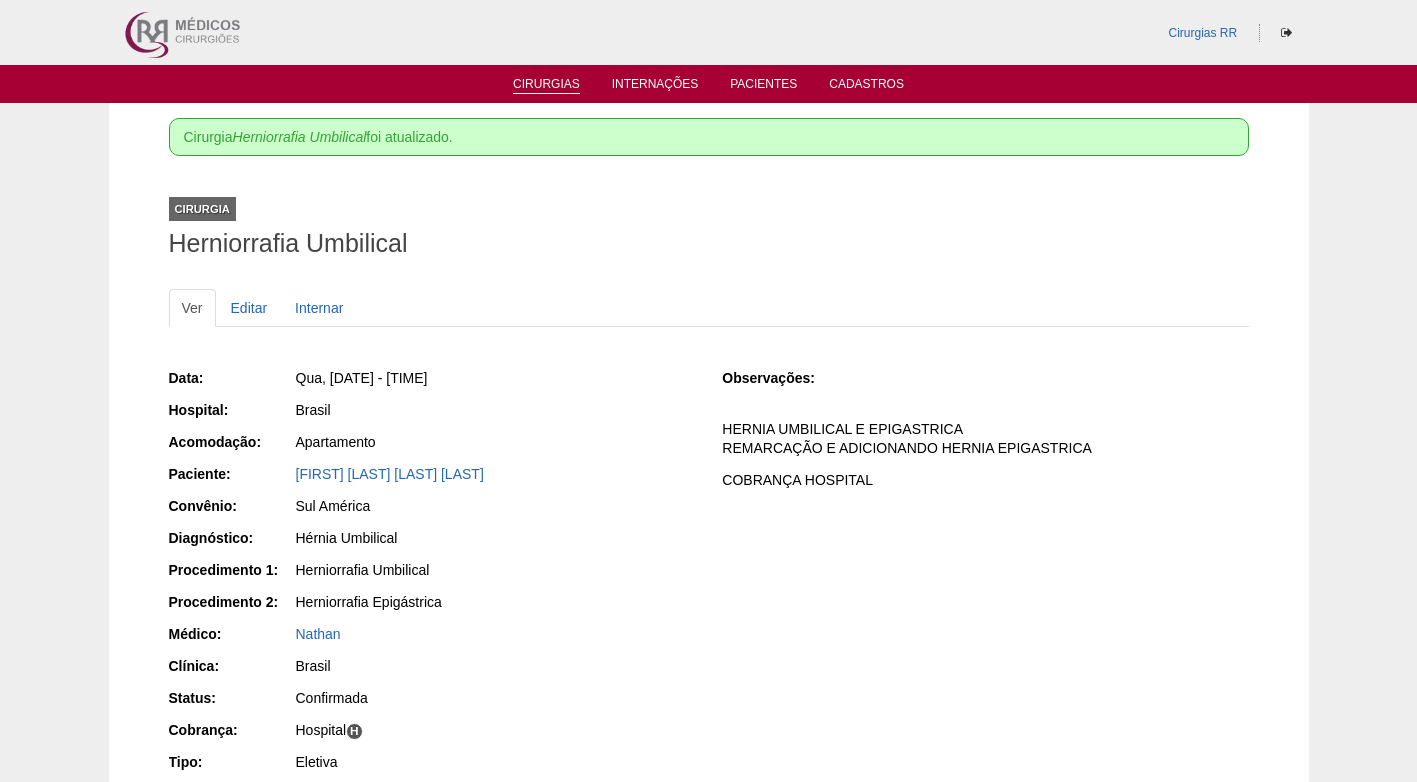 click on "Cirurgias" at bounding box center (546, 85) 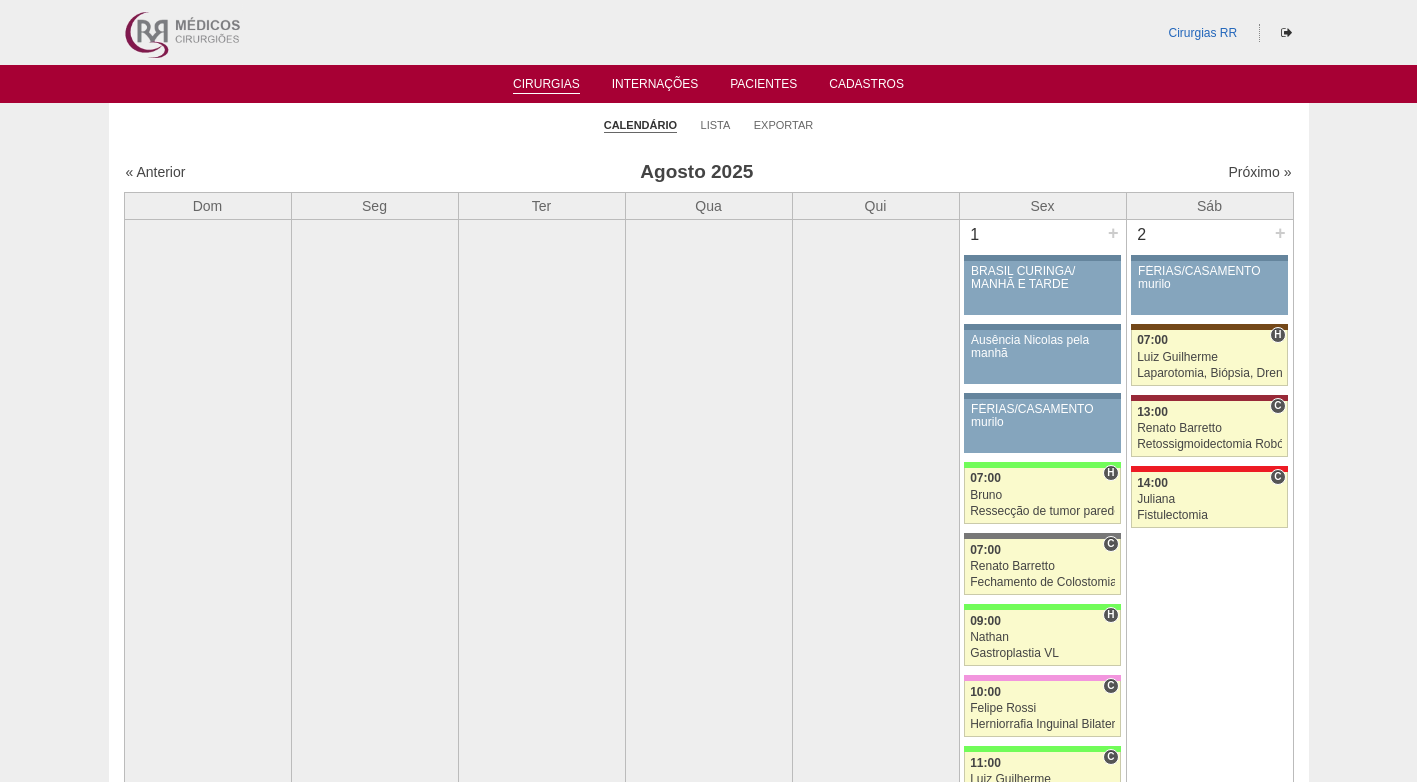 scroll, scrollTop: 0, scrollLeft: 0, axis: both 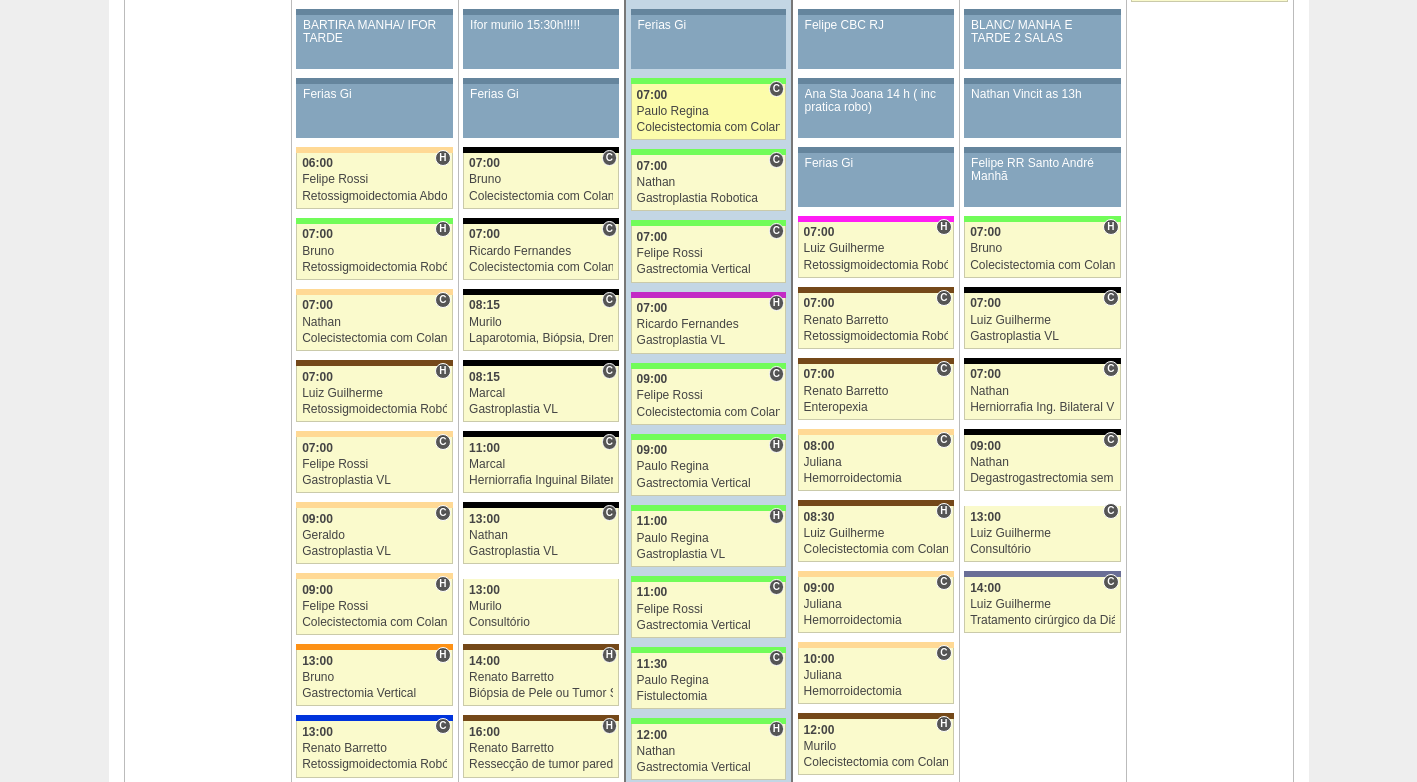 click on "Paulo Regina" at bounding box center (709, 111) 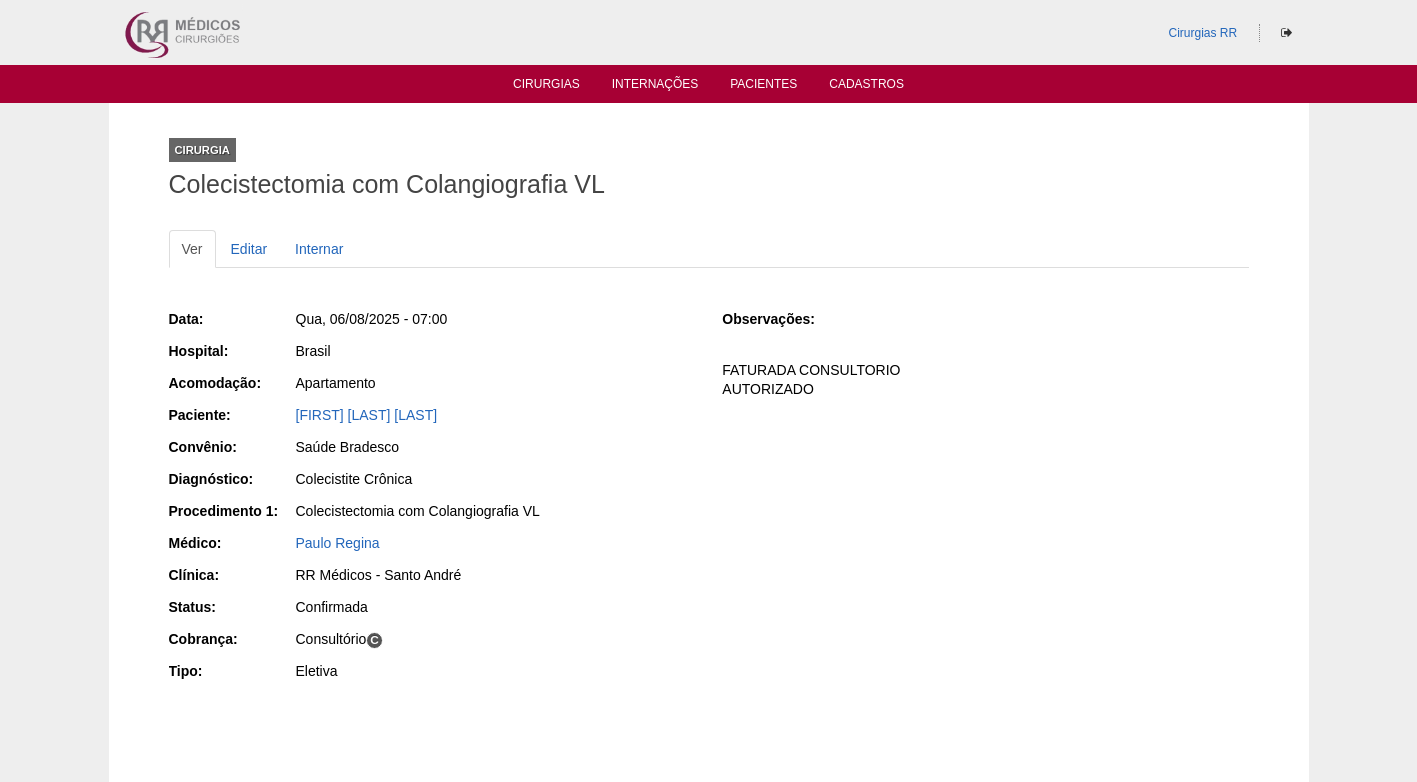 scroll, scrollTop: 0, scrollLeft: 0, axis: both 